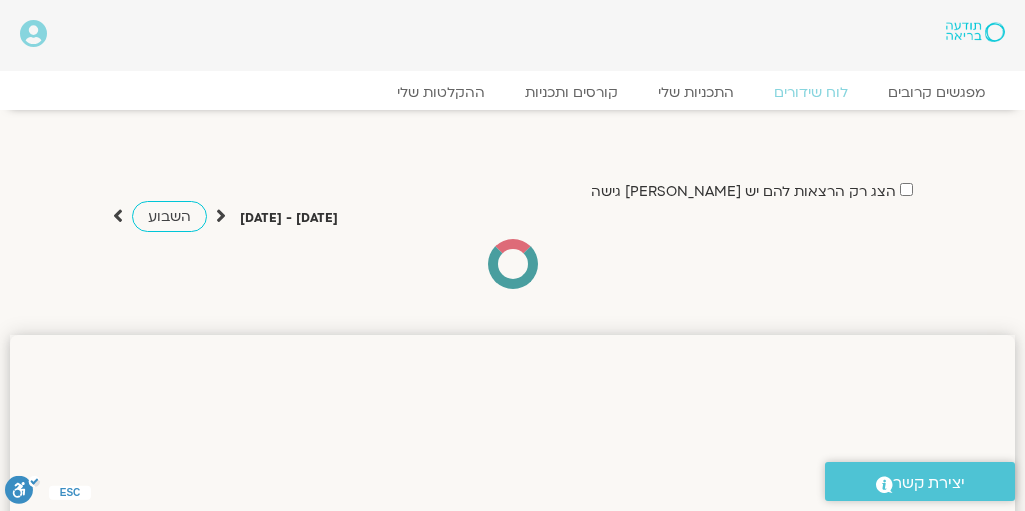 scroll, scrollTop: 0, scrollLeft: 0, axis: both 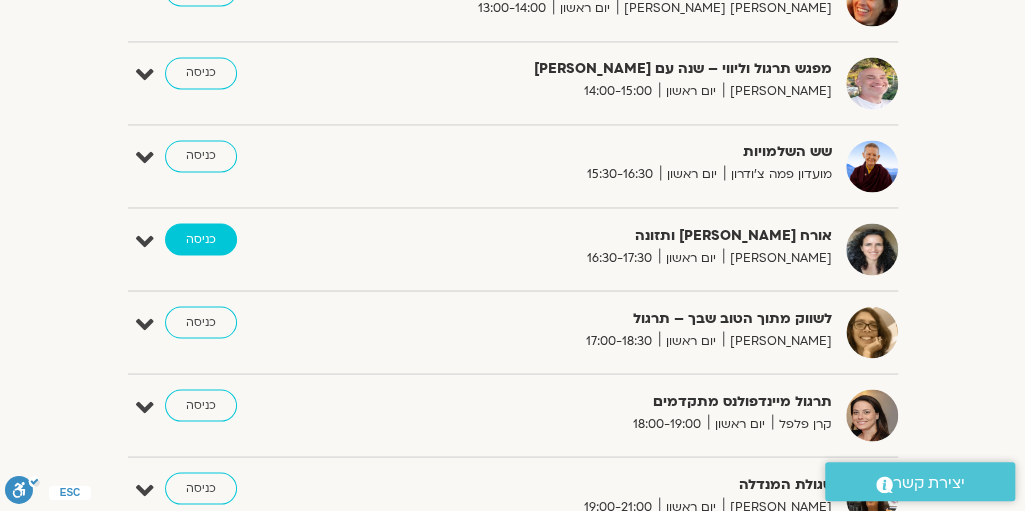click on "כניסה" at bounding box center (201, 239) 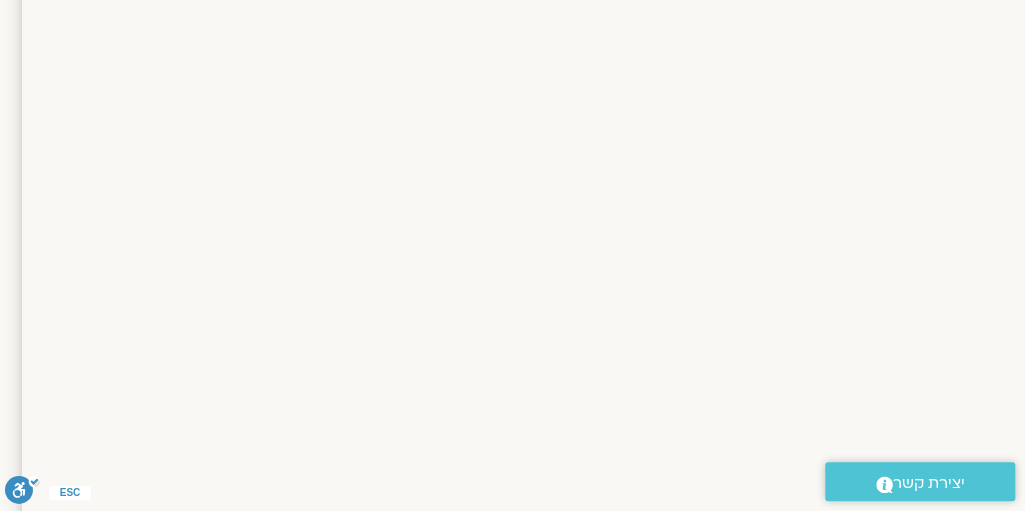 scroll, scrollTop: 570, scrollLeft: -11, axis: both 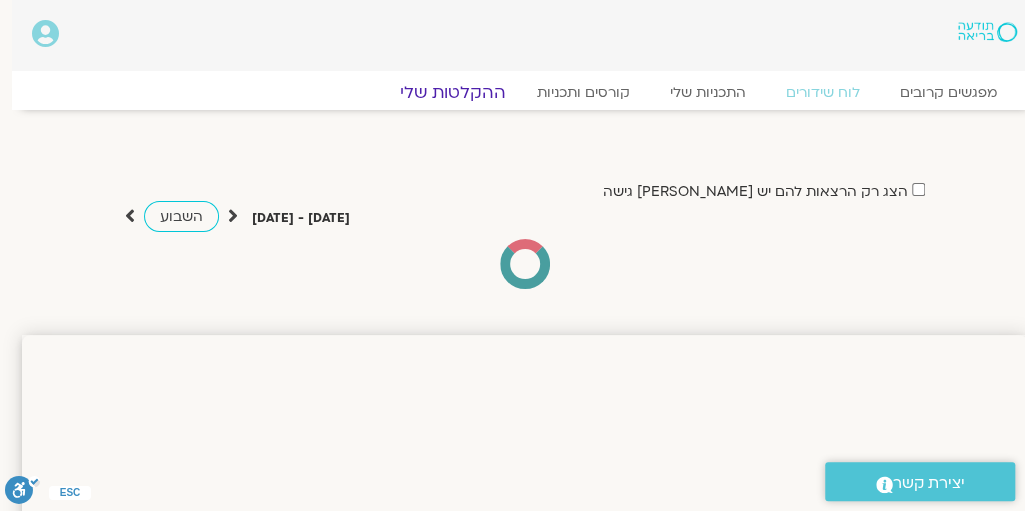 click on "ההקלטות שלי" 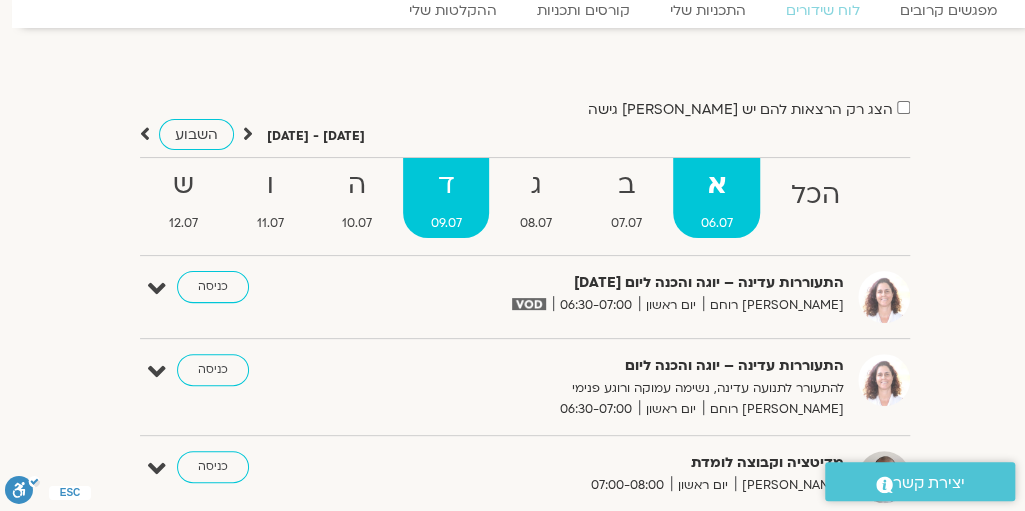 scroll, scrollTop: 174, scrollLeft: -11, axis: both 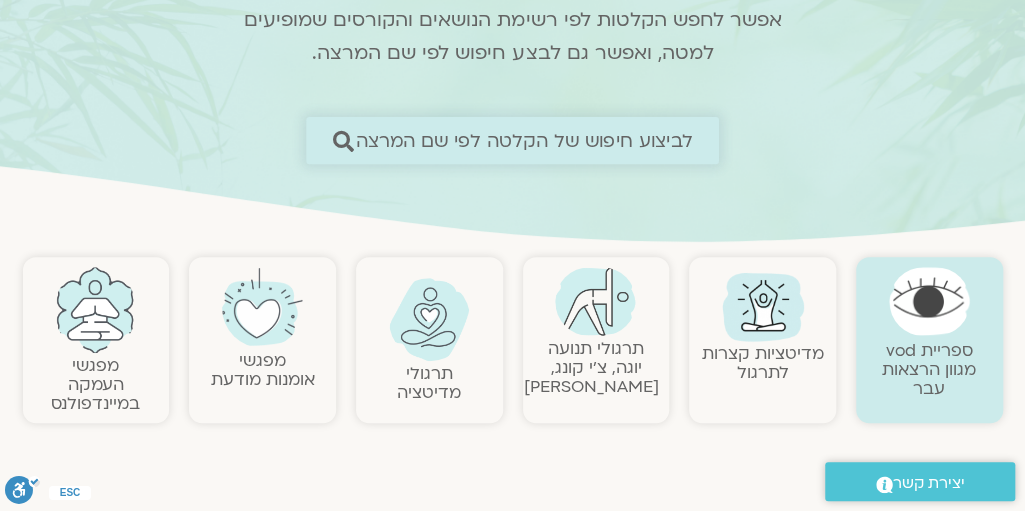 click on "לביצוע חיפוש של הקלטה לפי שם המרצה" at bounding box center (524, 140) 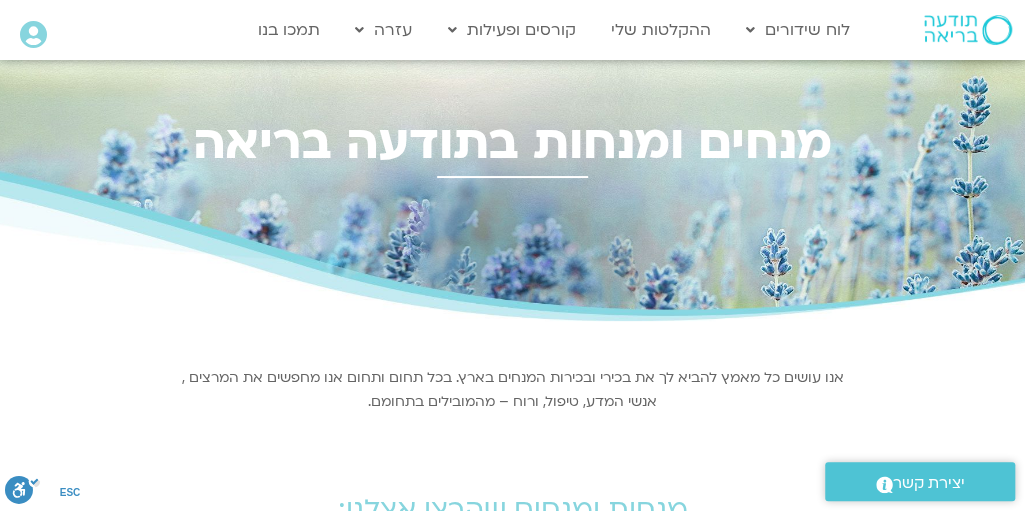 scroll, scrollTop: 400, scrollLeft: 0, axis: vertical 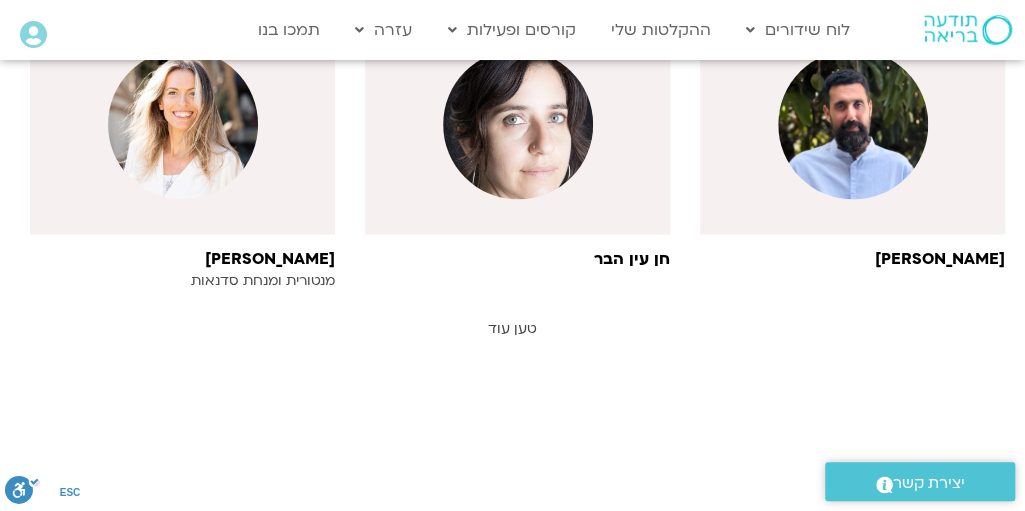 click on "טען עוד" at bounding box center [512, 327] 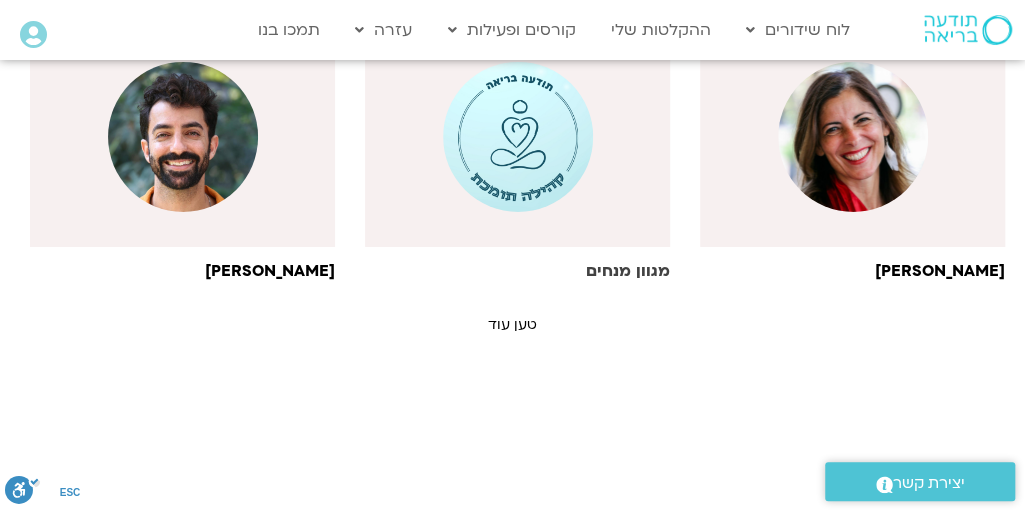 scroll, scrollTop: 2700, scrollLeft: 0, axis: vertical 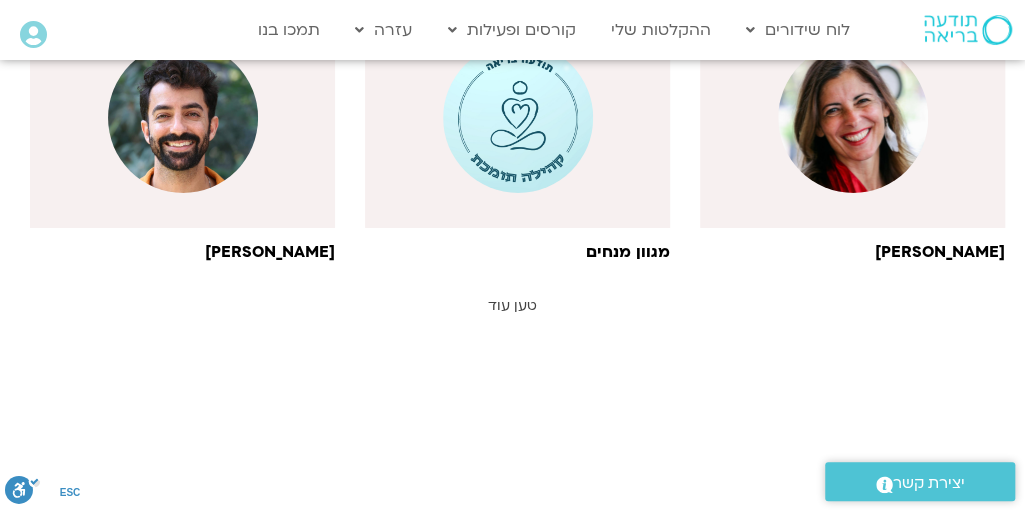 click on "טען עוד" at bounding box center [512, 305] 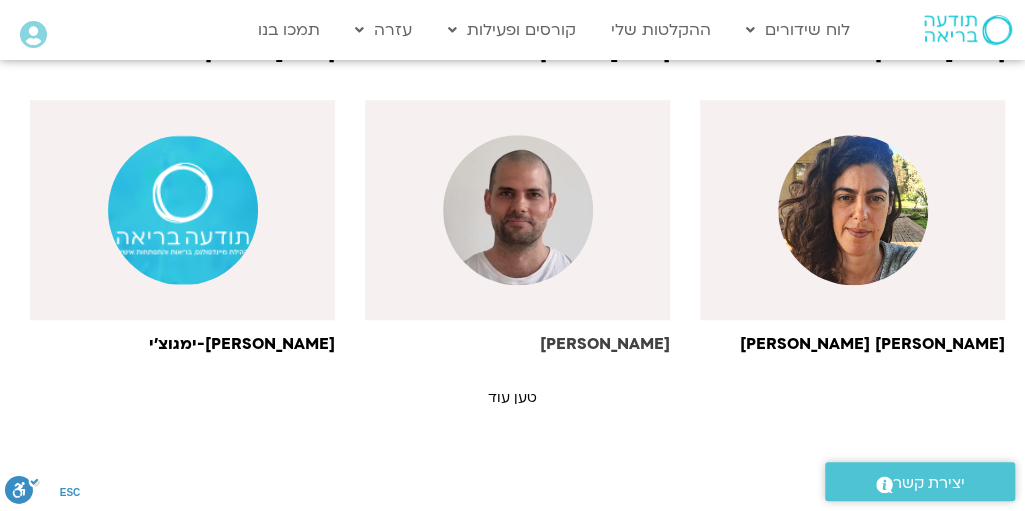 scroll, scrollTop: 3800, scrollLeft: 0, axis: vertical 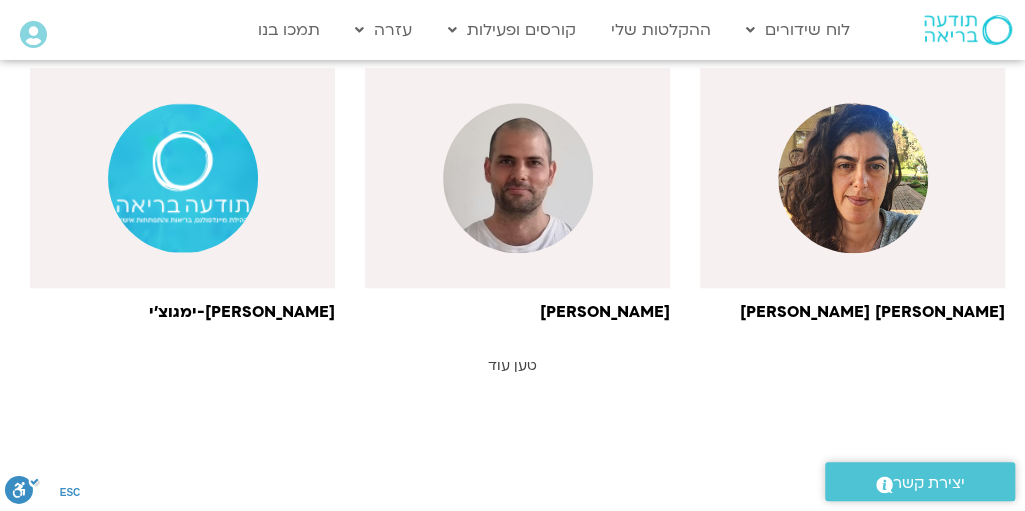 click on "טען עוד" at bounding box center (512, 365) 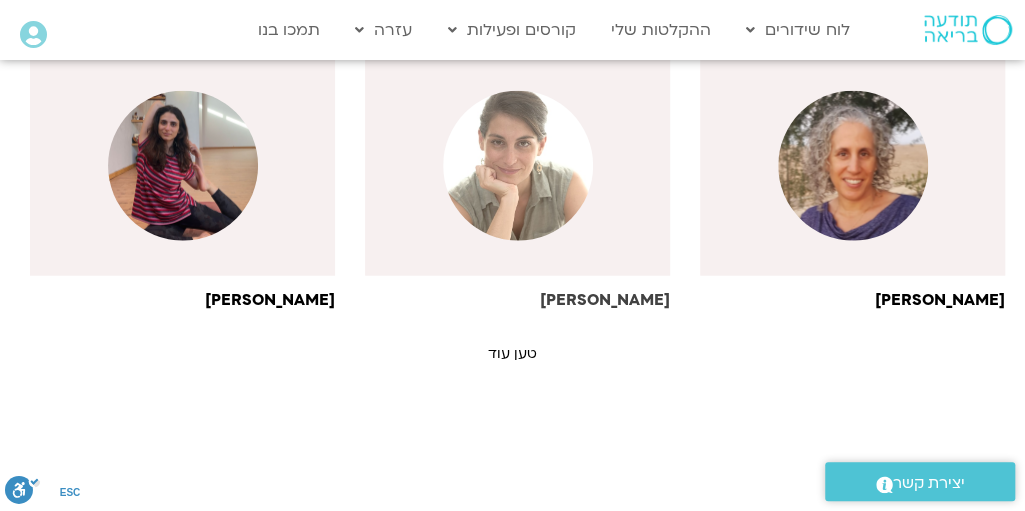 scroll, scrollTop: 5100, scrollLeft: 0, axis: vertical 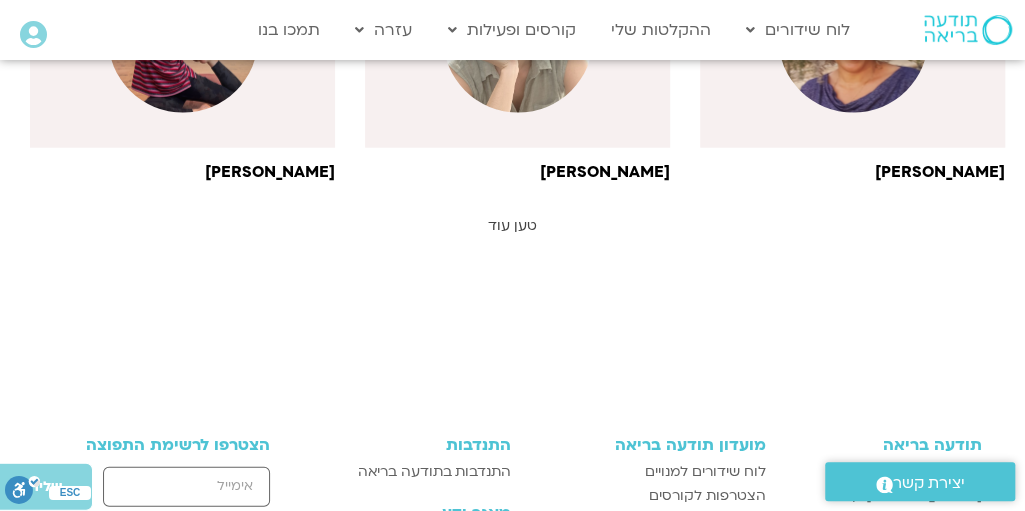 click on "טען עוד" at bounding box center [512, 225] 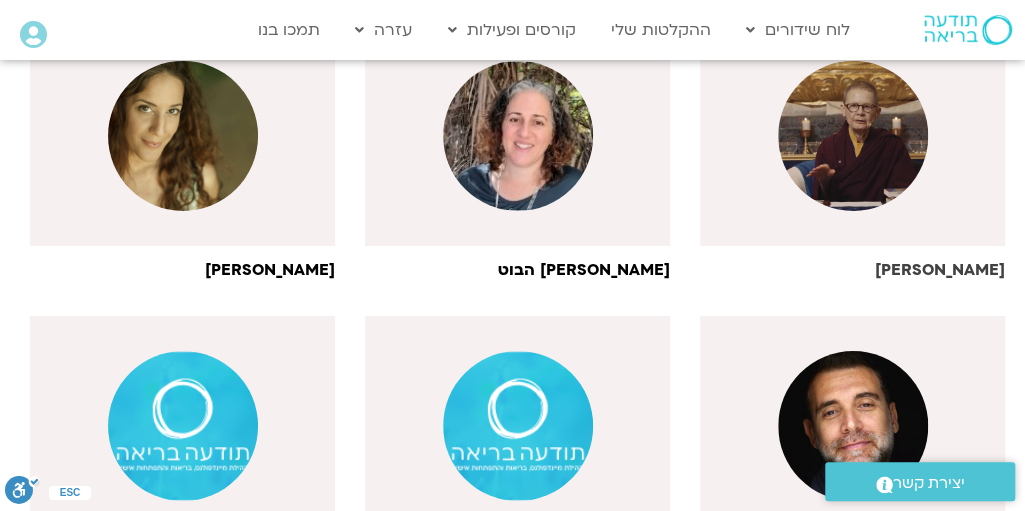scroll, scrollTop: 5600, scrollLeft: 0, axis: vertical 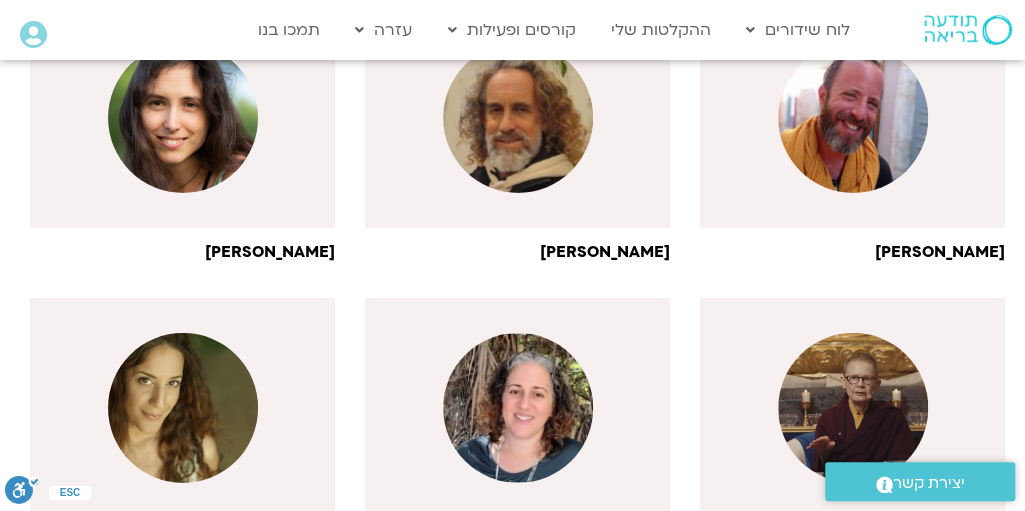 click at bounding box center (853, 408) 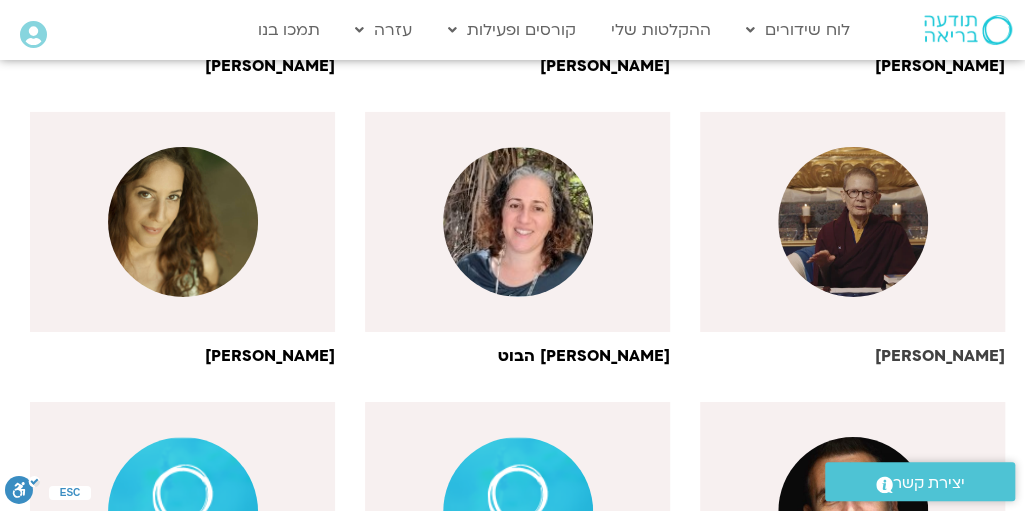 scroll, scrollTop: 5800, scrollLeft: 0, axis: vertical 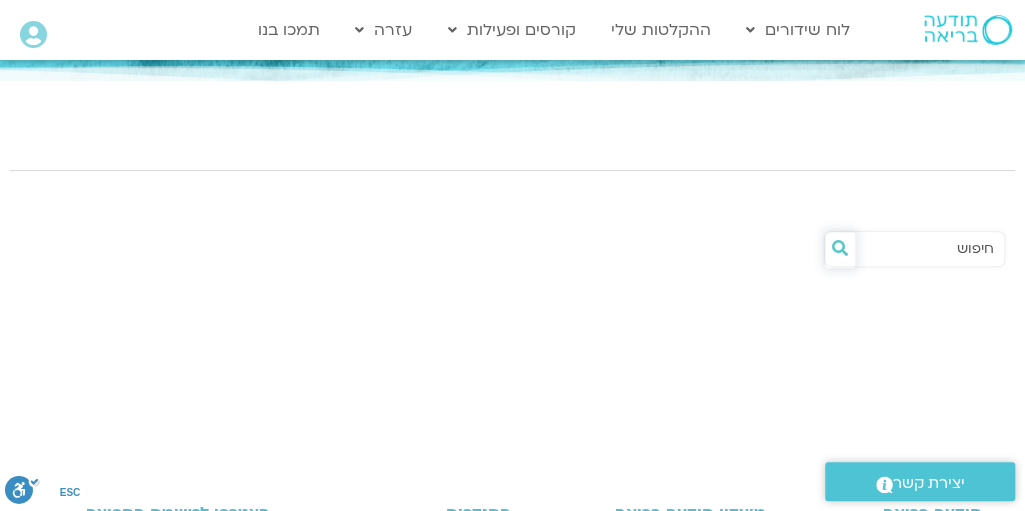 click at bounding box center [840, 248] 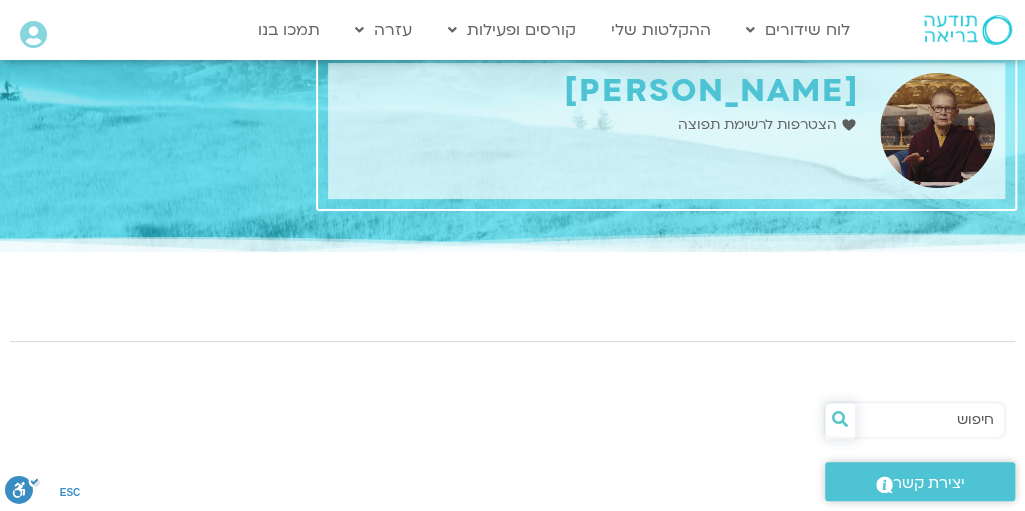 scroll, scrollTop: 0, scrollLeft: 0, axis: both 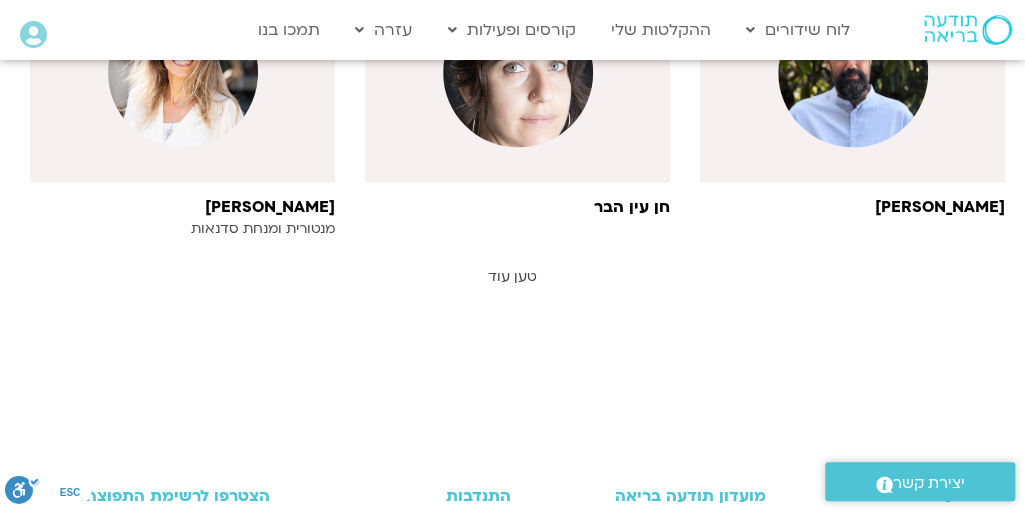 click on "טען עוד" at bounding box center (512, 276) 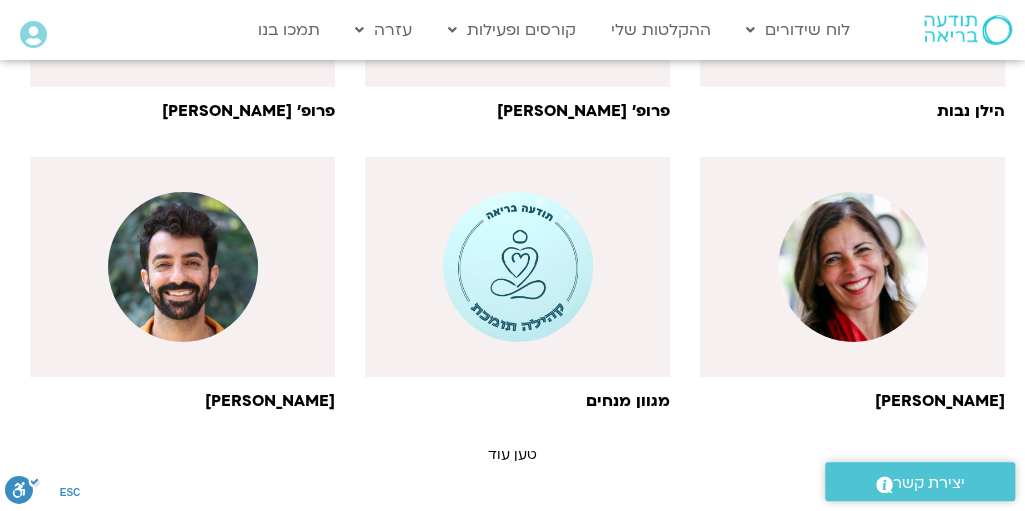 scroll, scrollTop: 2751, scrollLeft: 0, axis: vertical 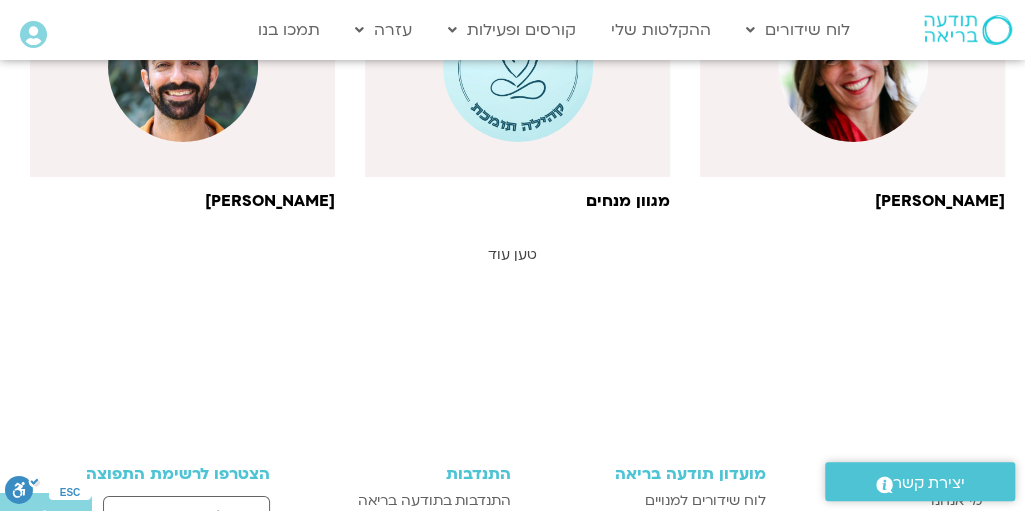click on "טען עוד" at bounding box center (512, 254) 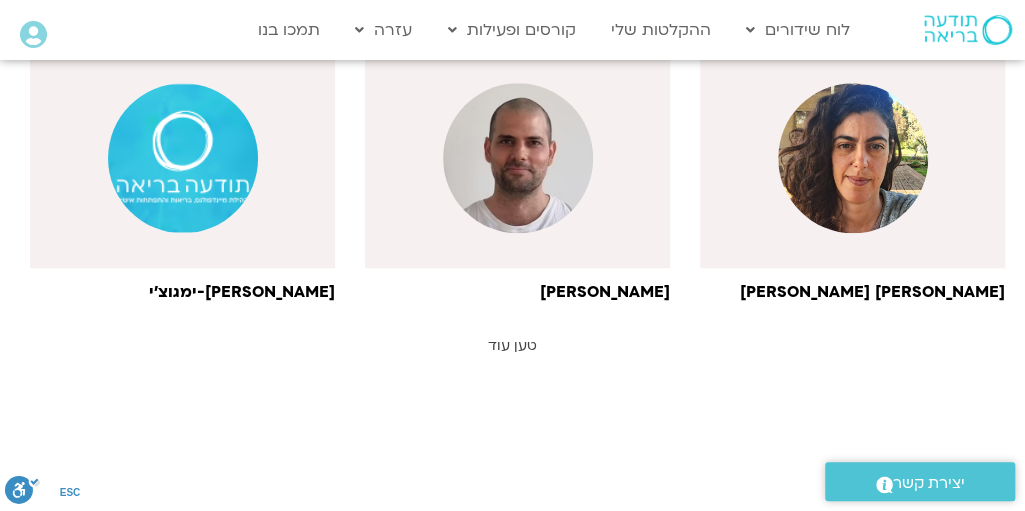scroll, scrollTop: 3851, scrollLeft: 0, axis: vertical 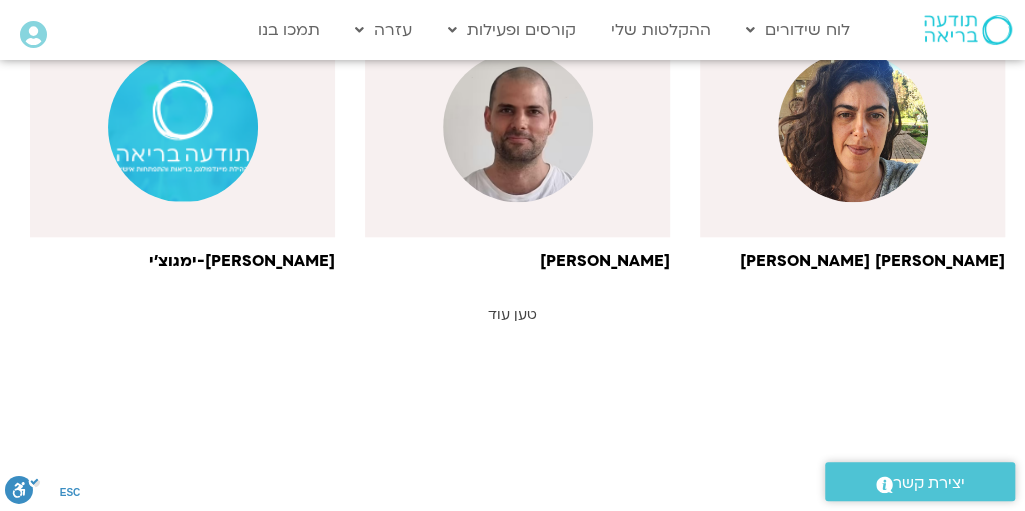 click on "טען עוד" at bounding box center [512, 314] 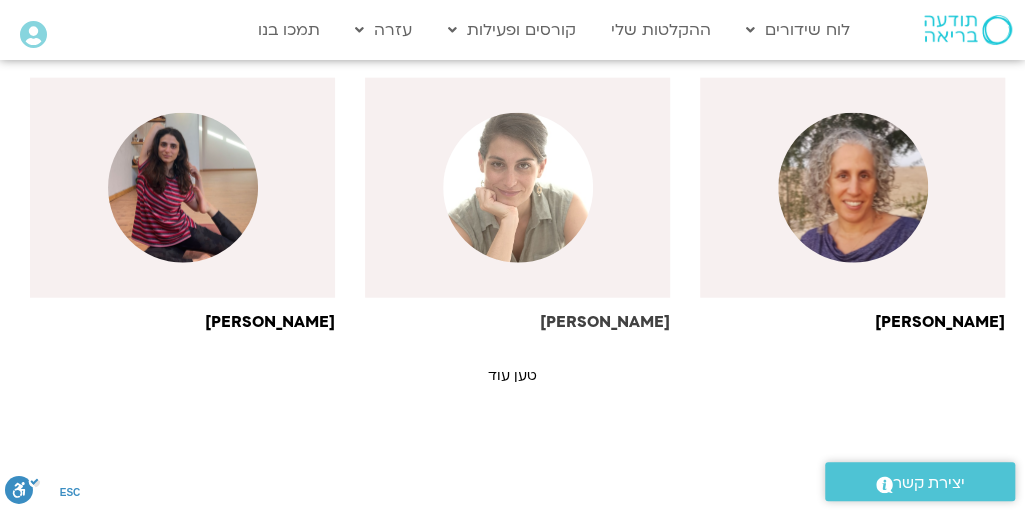 scroll, scrollTop: 4951, scrollLeft: 0, axis: vertical 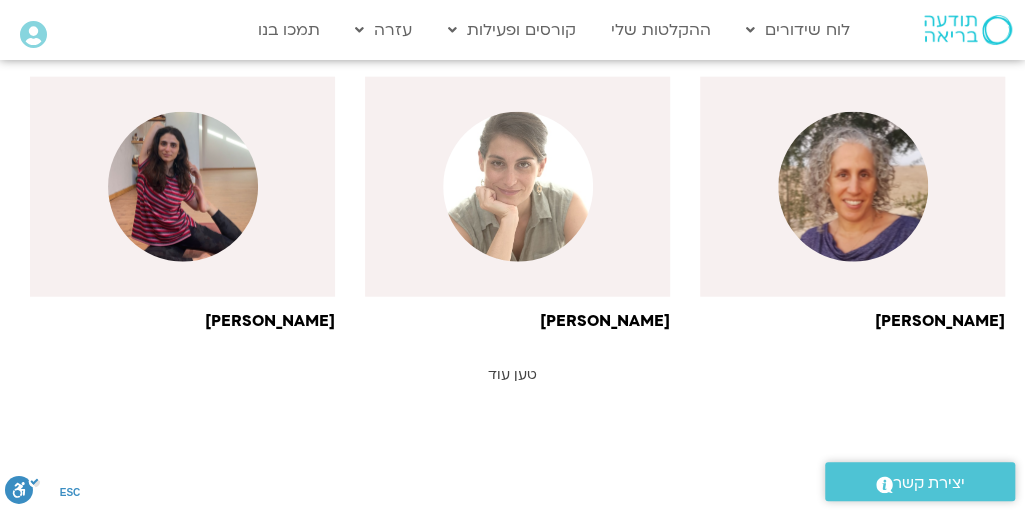 click on "טען עוד" at bounding box center [512, 374] 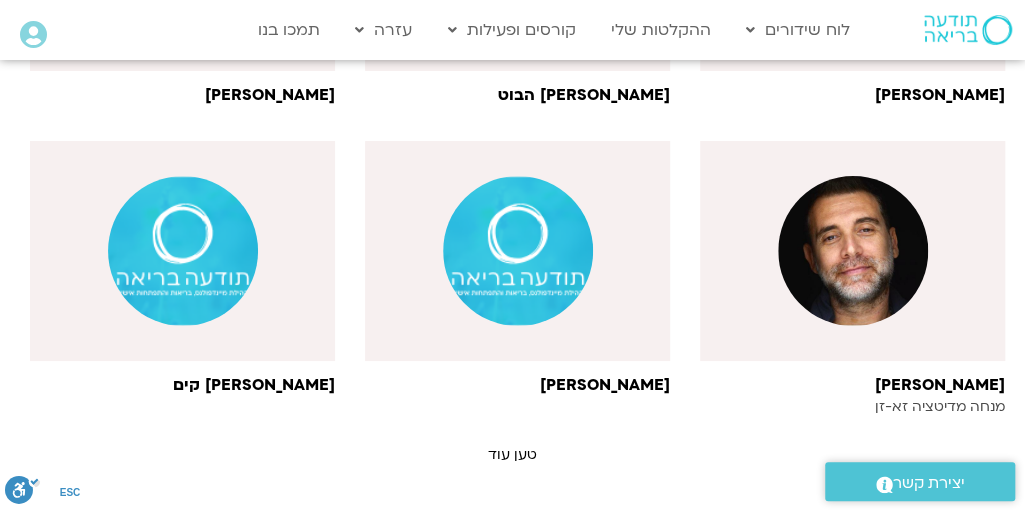 scroll, scrollTop: 6051, scrollLeft: 0, axis: vertical 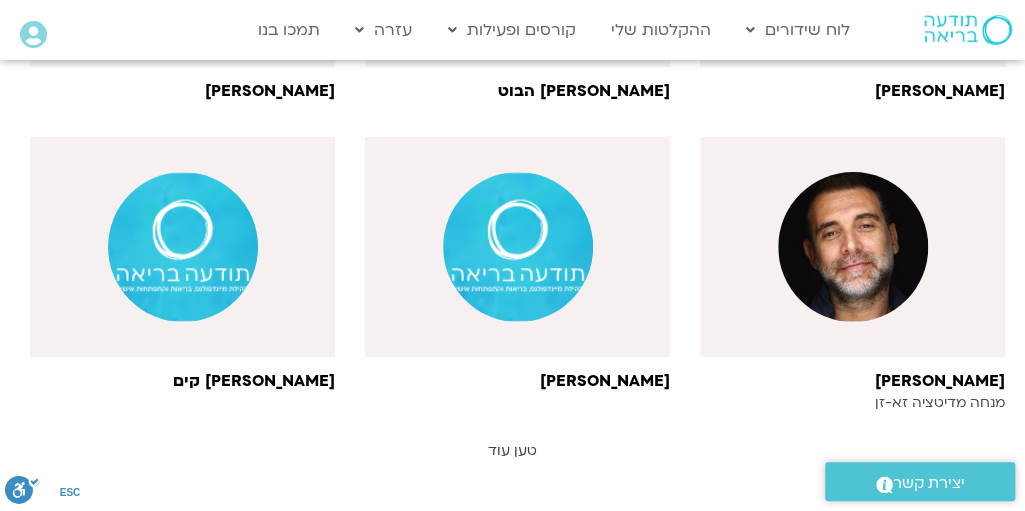 click on "טען עוד" at bounding box center [512, 450] 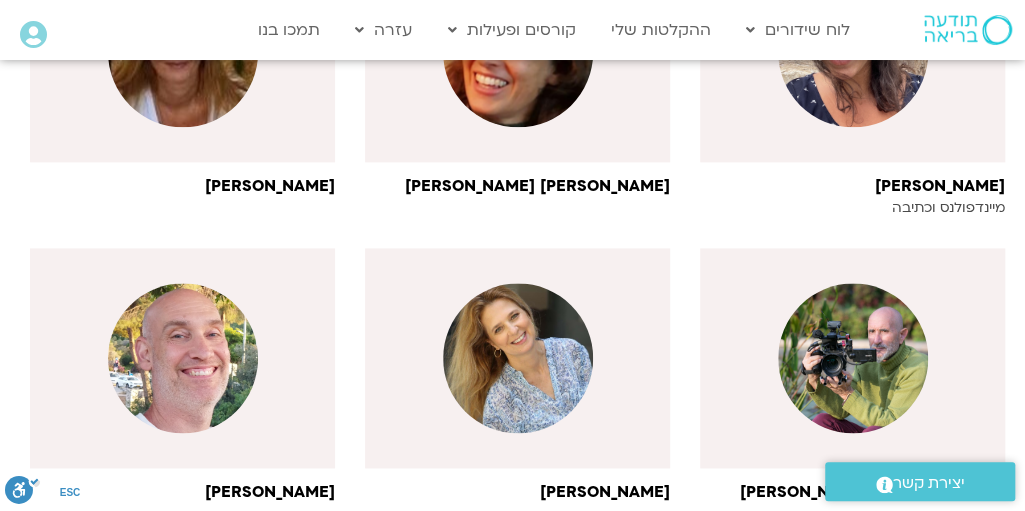 scroll, scrollTop: 7251, scrollLeft: 0, axis: vertical 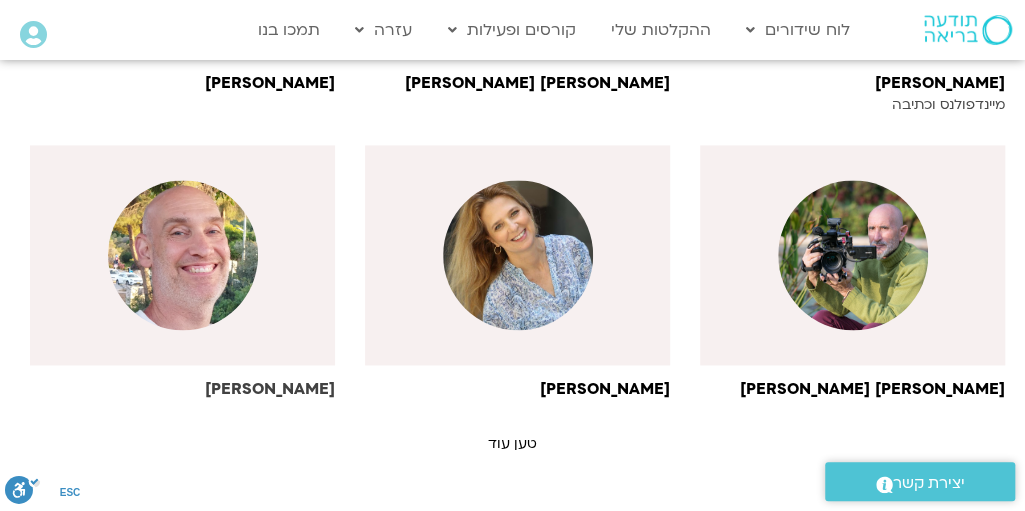 click at bounding box center (182, 255) 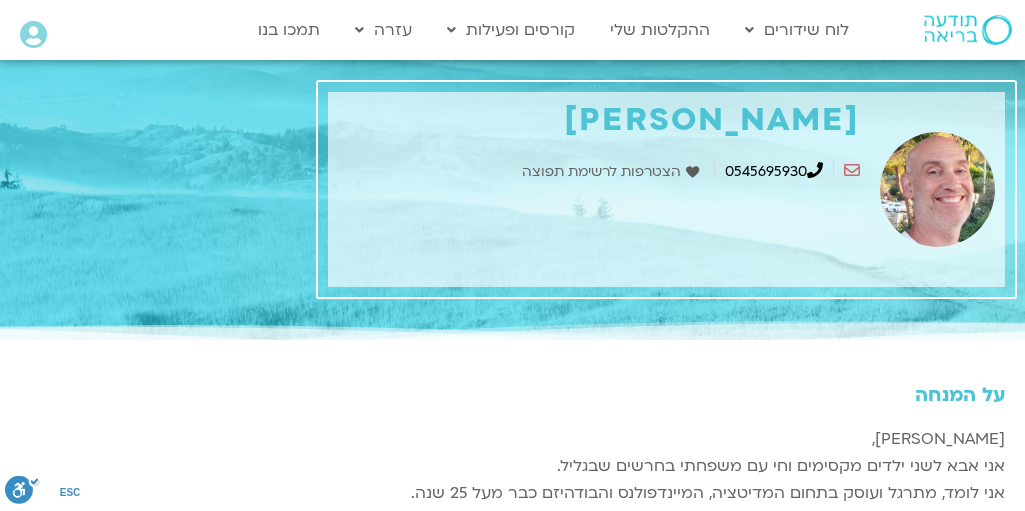 scroll, scrollTop: 0, scrollLeft: 0, axis: both 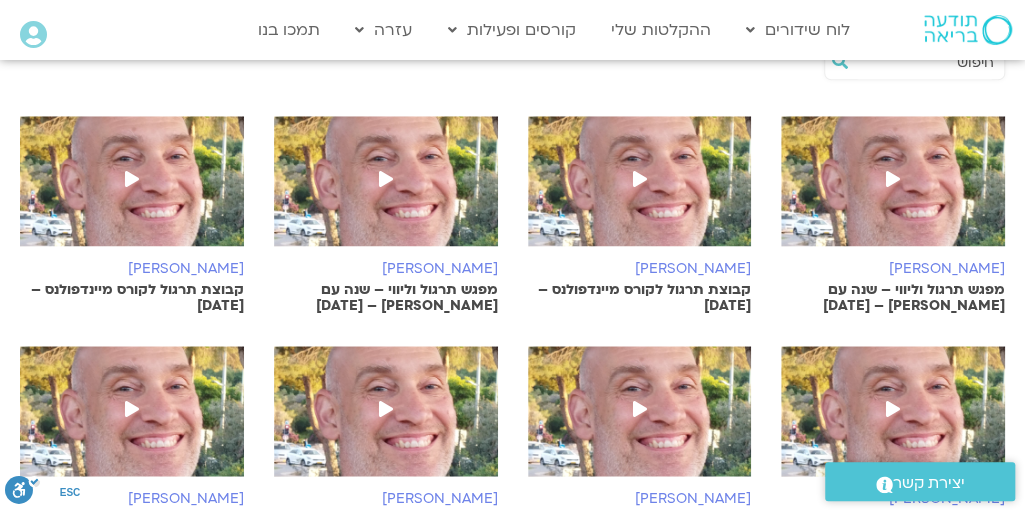 click at bounding box center [893, 179] 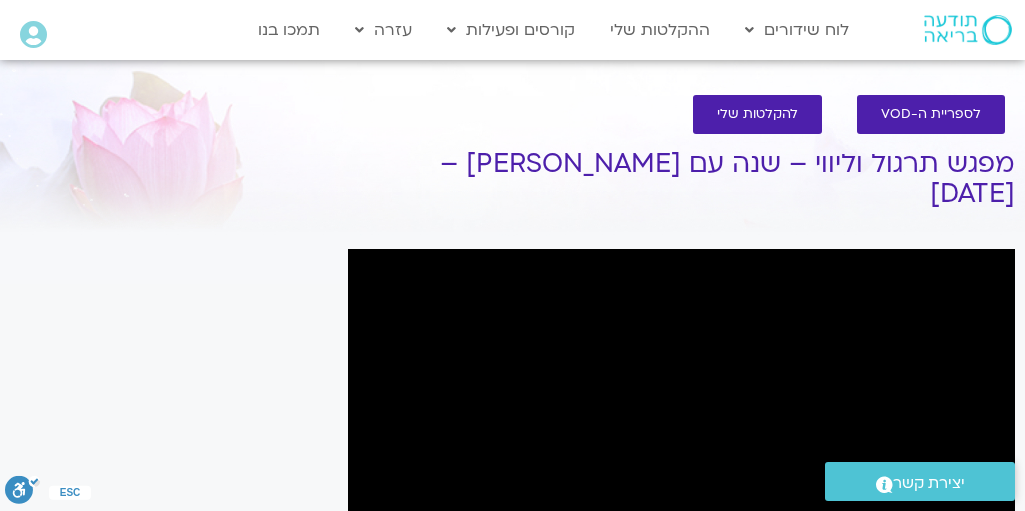 scroll, scrollTop: 0, scrollLeft: 0, axis: both 